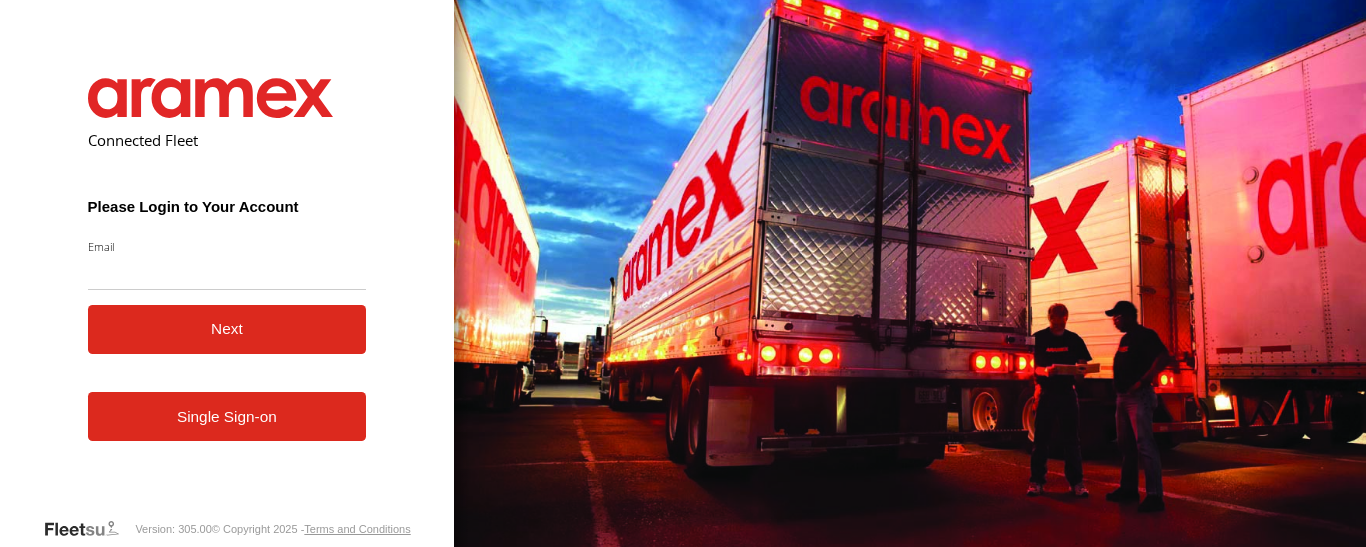 scroll, scrollTop: 0, scrollLeft: 0, axis: both 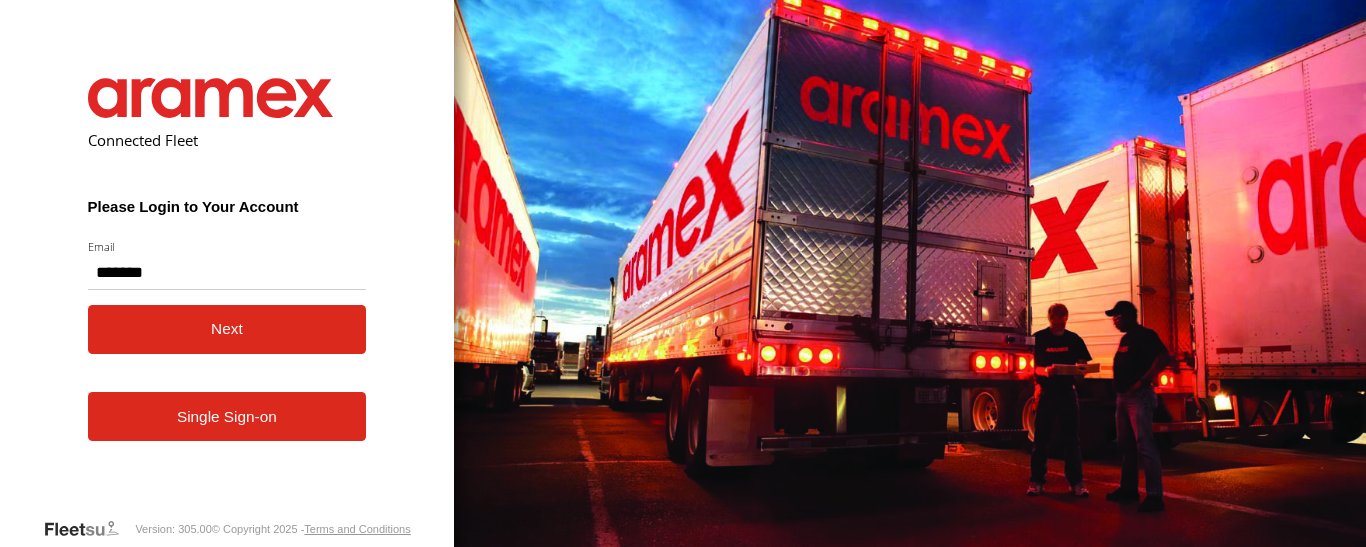 type on "*******" 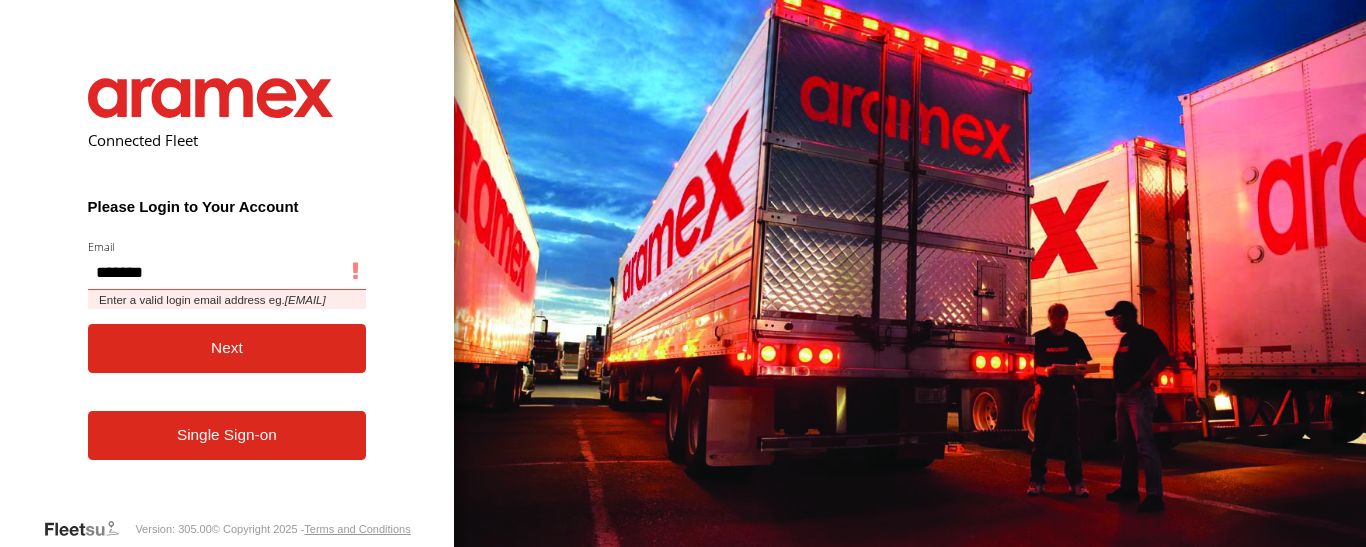 click on "*******" at bounding box center (227, 272) 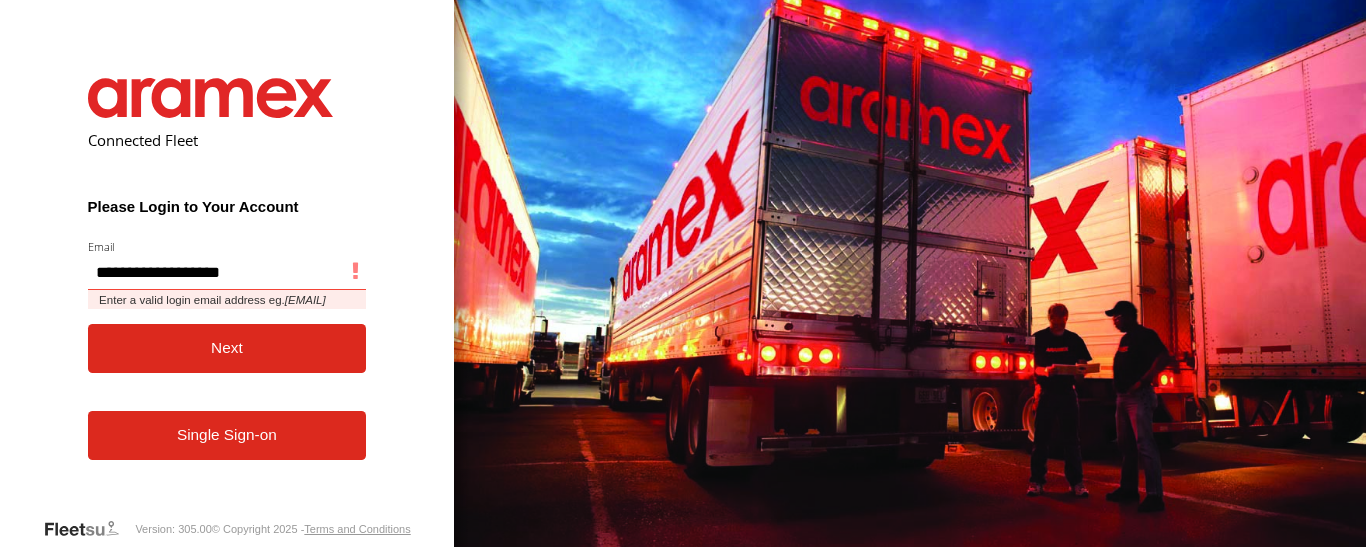 type on "**********" 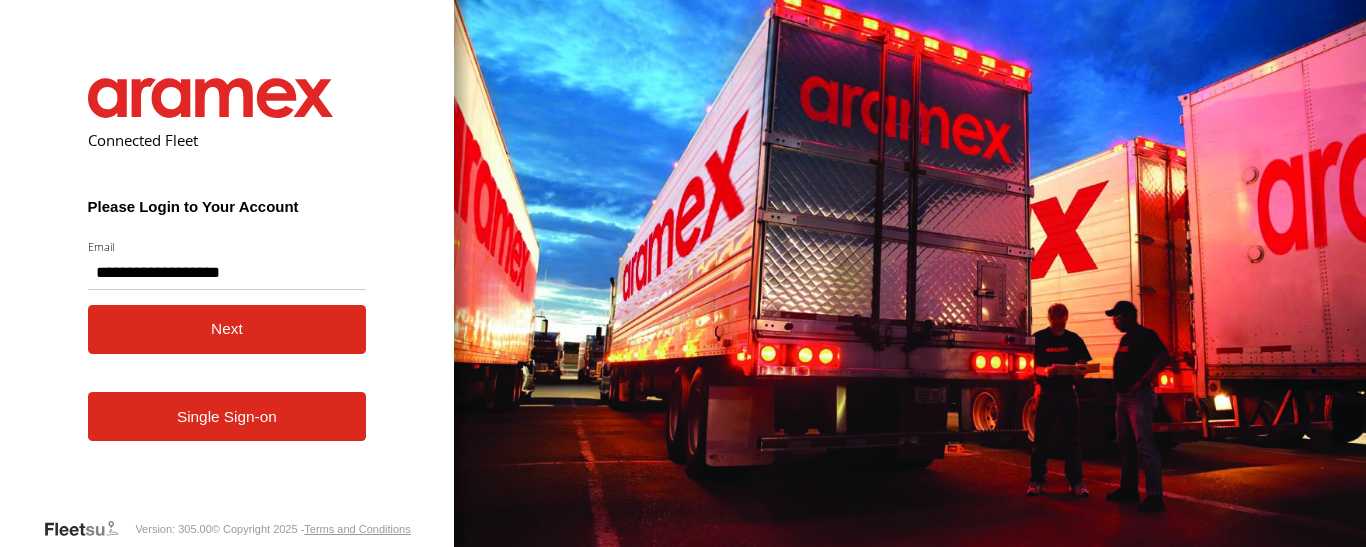 click on "Next" at bounding box center [227, 329] 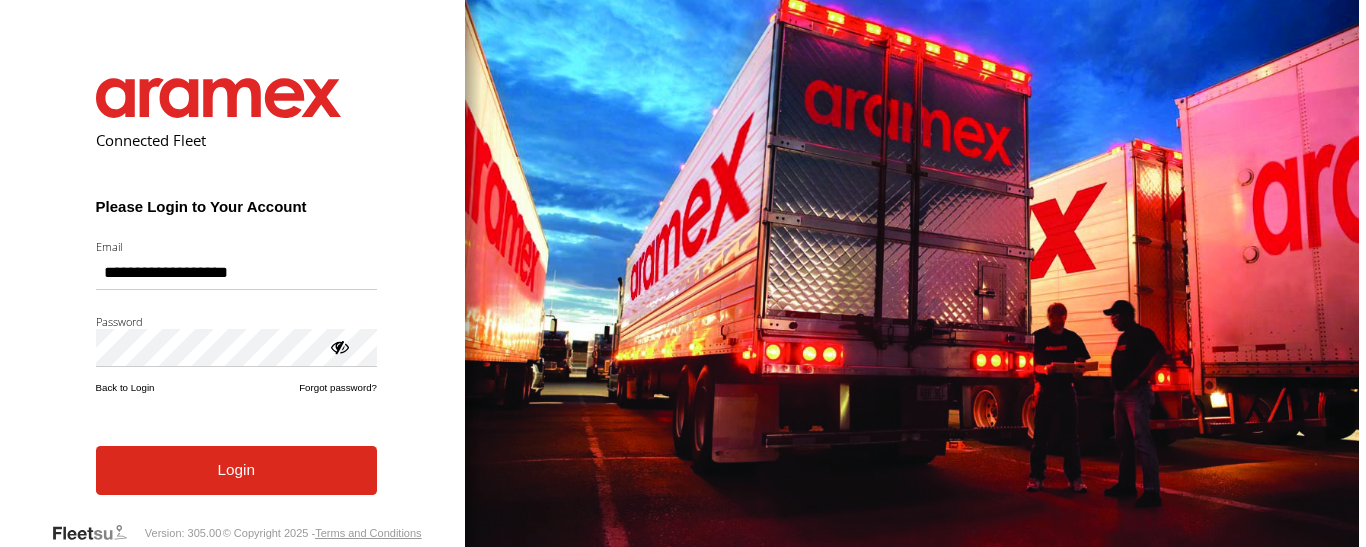 scroll, scrollTop: 0, scrollLeft: 0, axis: both 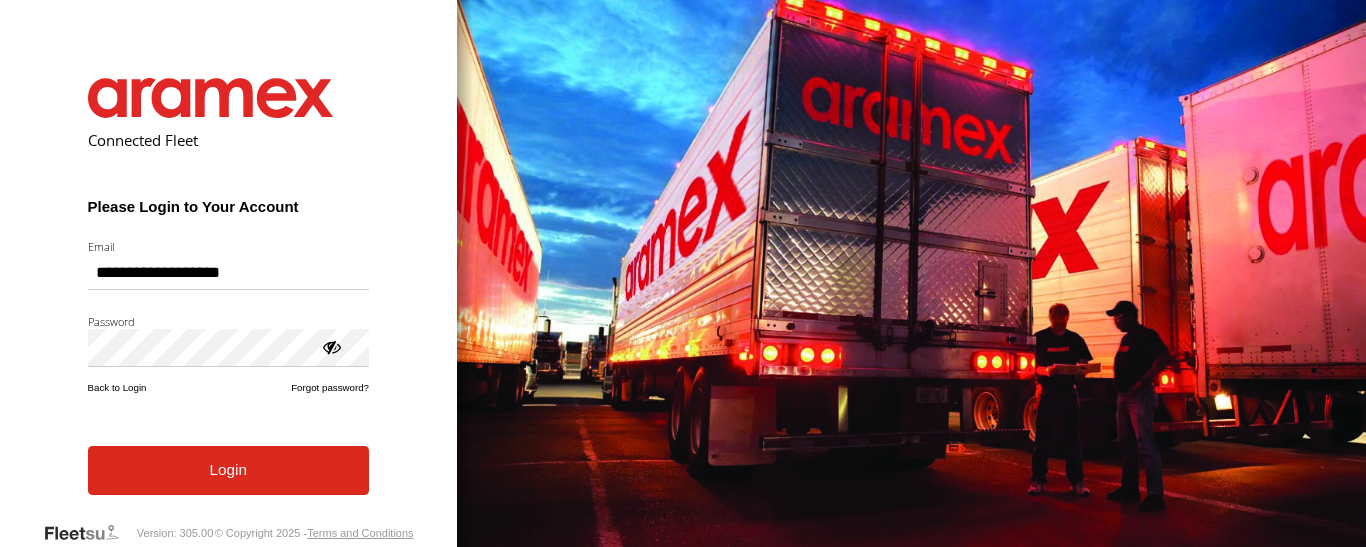 click on "Login" at bounding box center [228, 470] 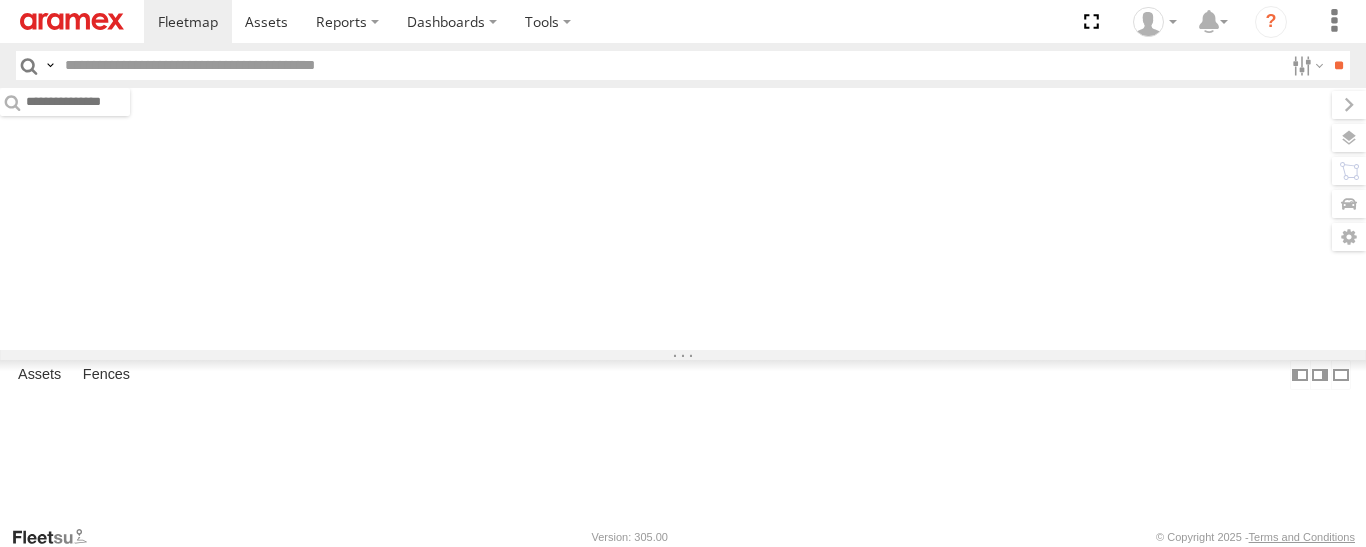 scroll, scrollTop: 0, scrollLeft: 0, axis: both 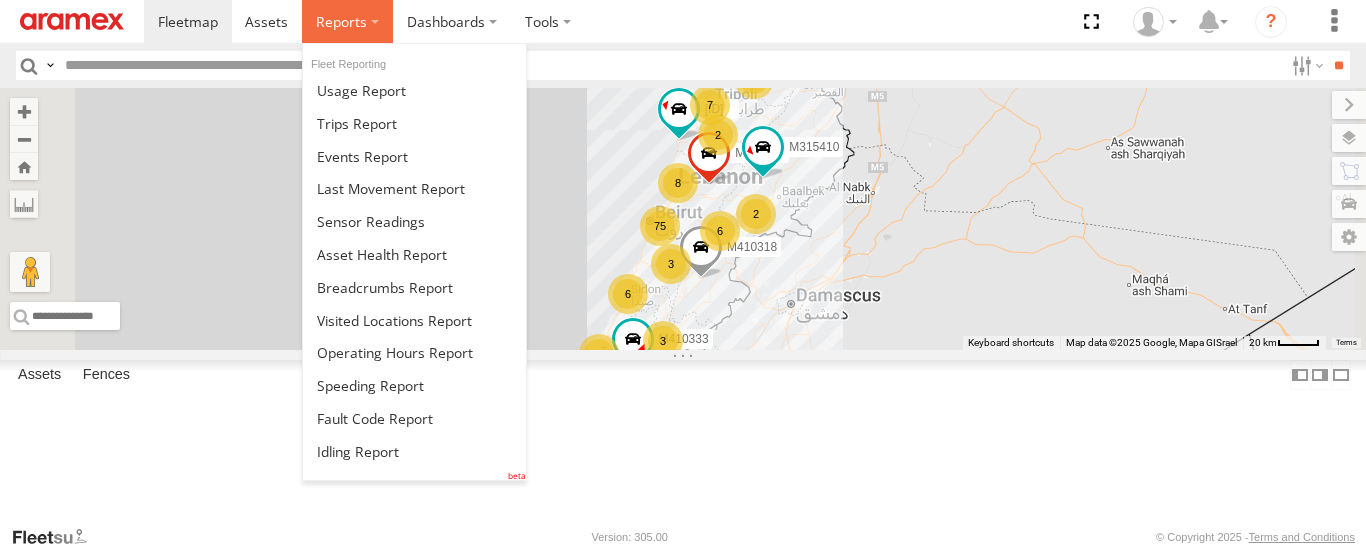 click at bounding box center (347, 21) 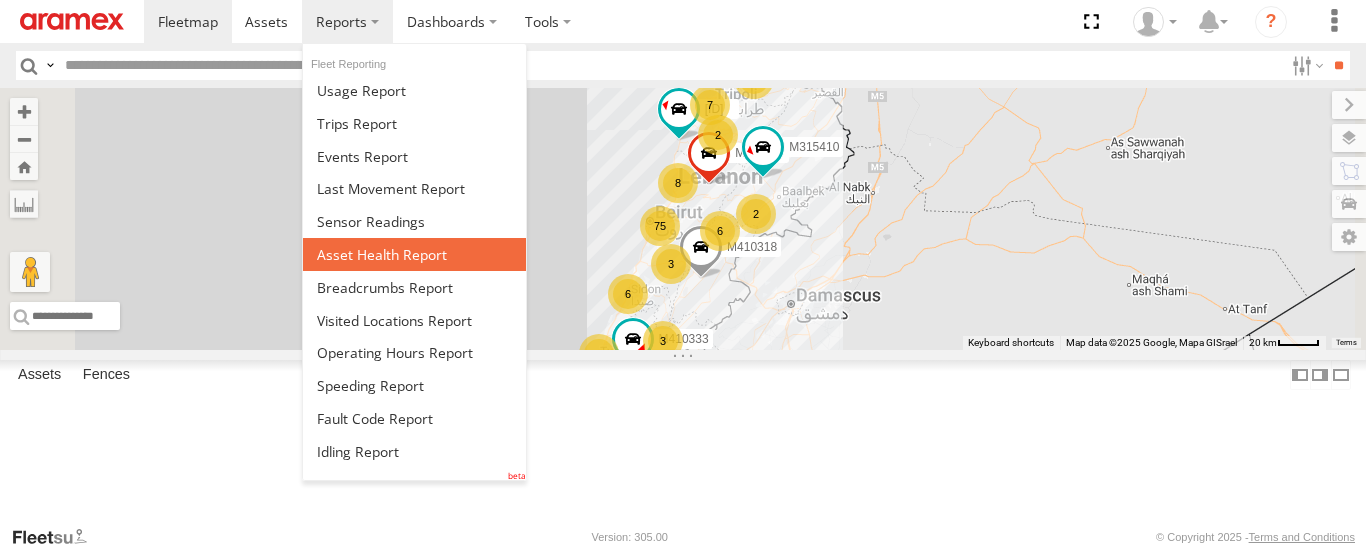 click at bounding box center (382, 254) 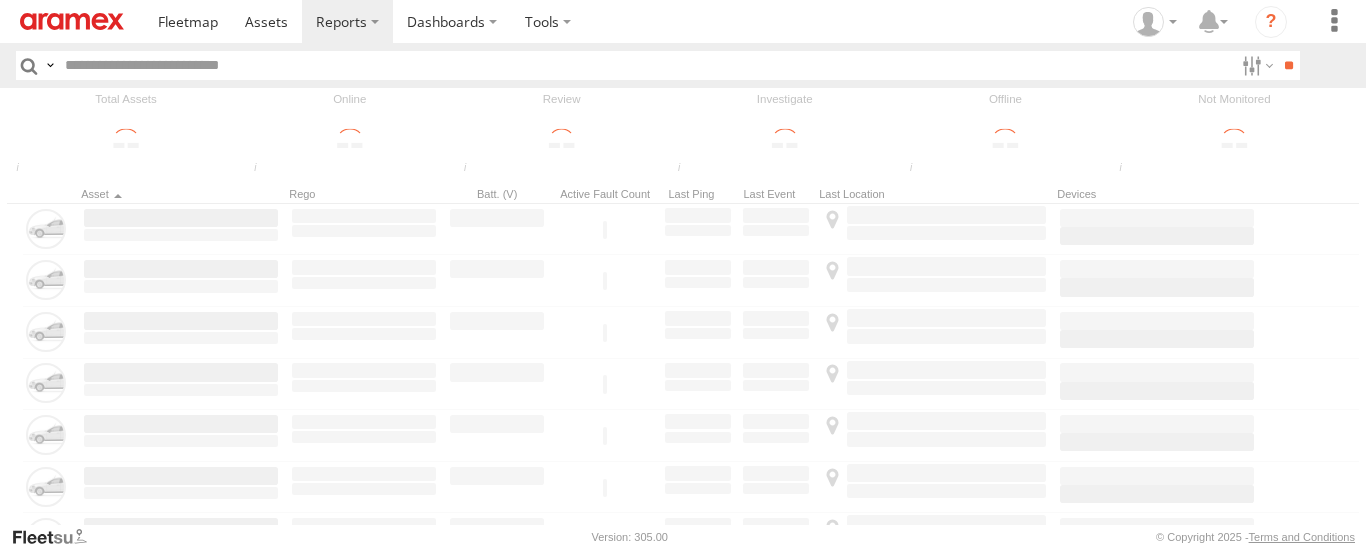 scroll, scrollTop: 0, scrollLeft: 0, axis: both 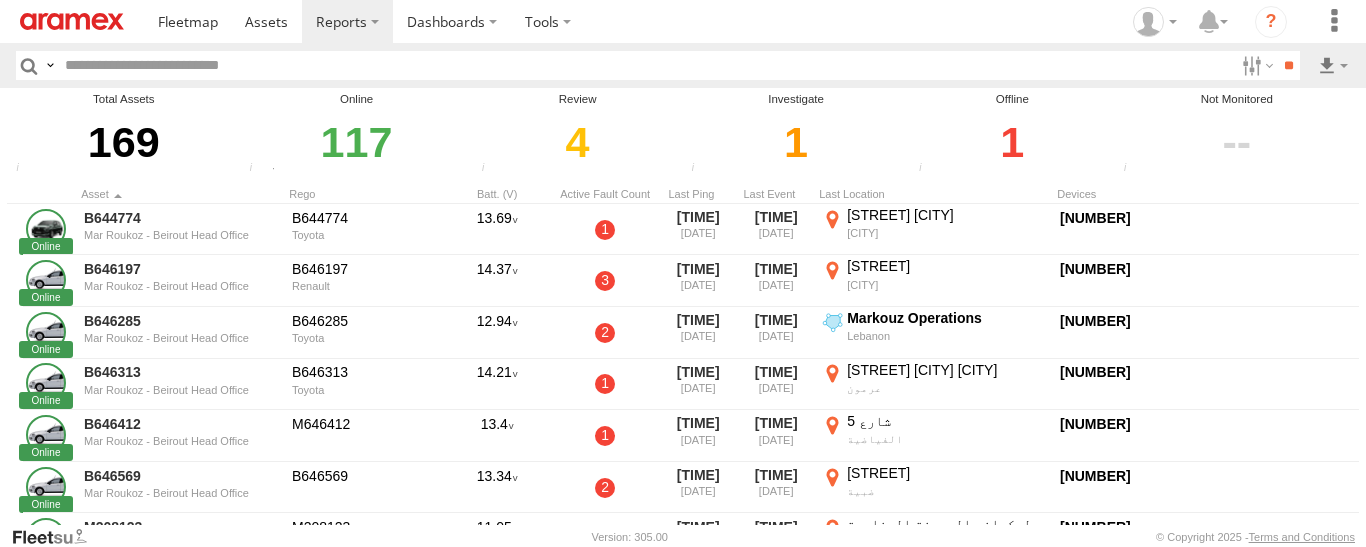 click on "1" at bounding box center [1012, 142] 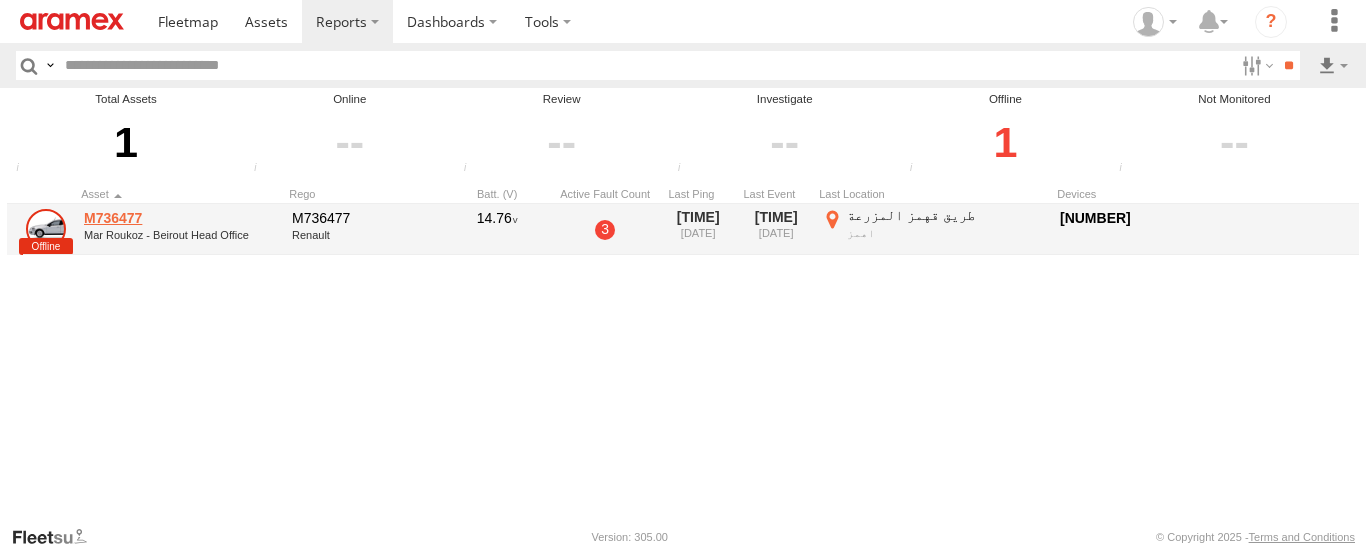 click on "M736477" at bounding box center [181, 218] 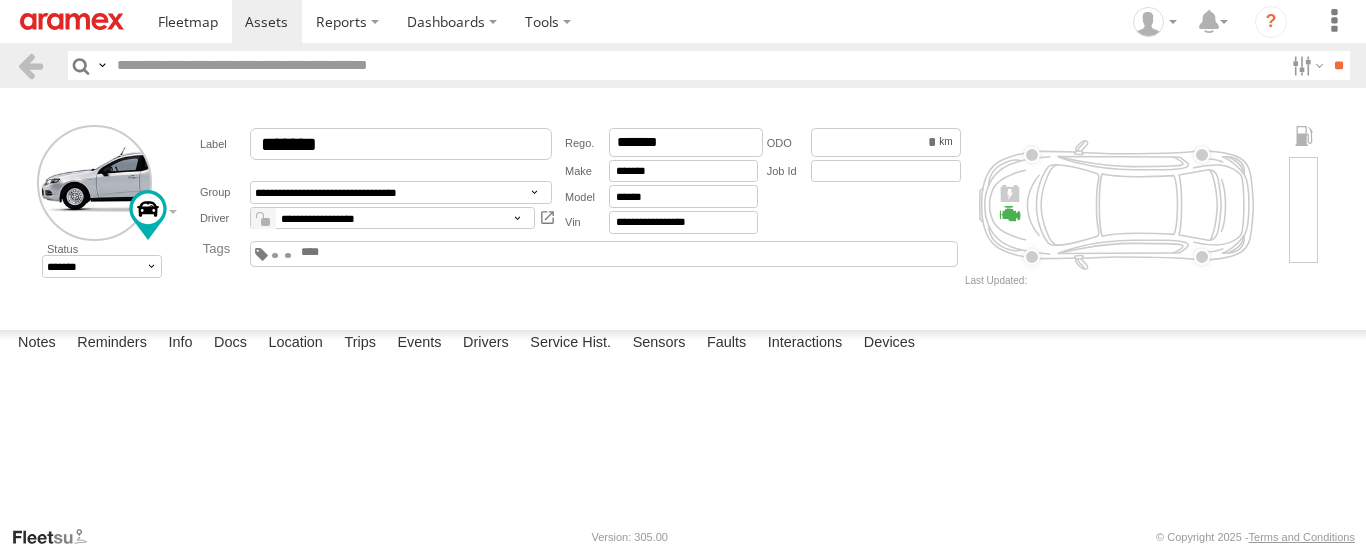 scroll, scrollTop: 0, scrollLeft: 0, axis: both 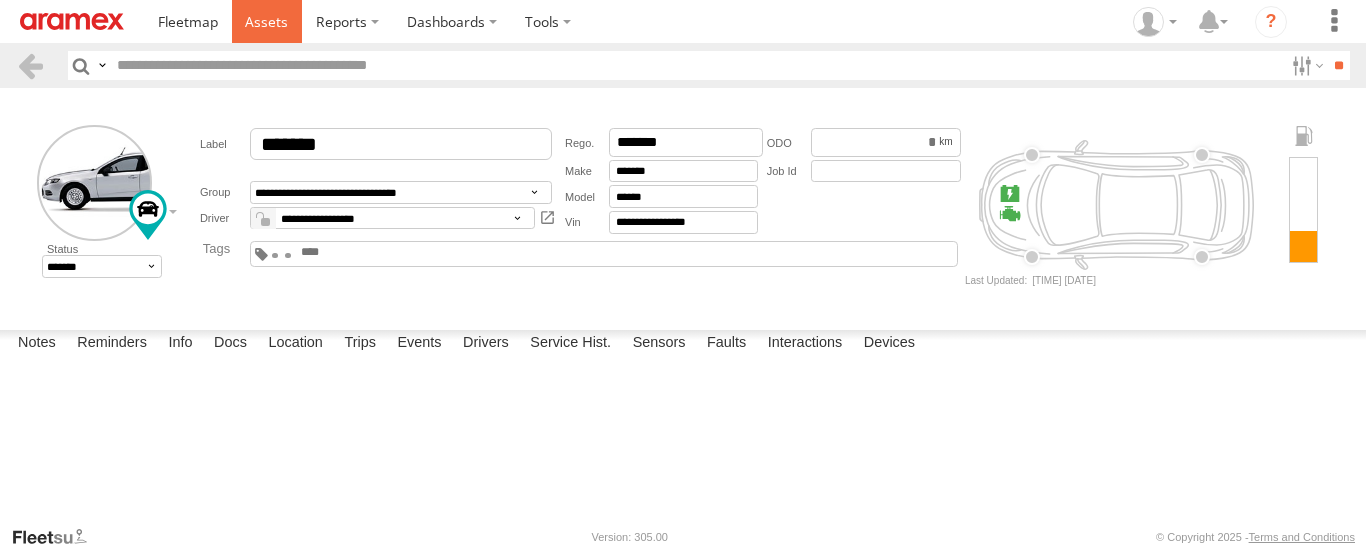 click at bounding box center (266, 21) 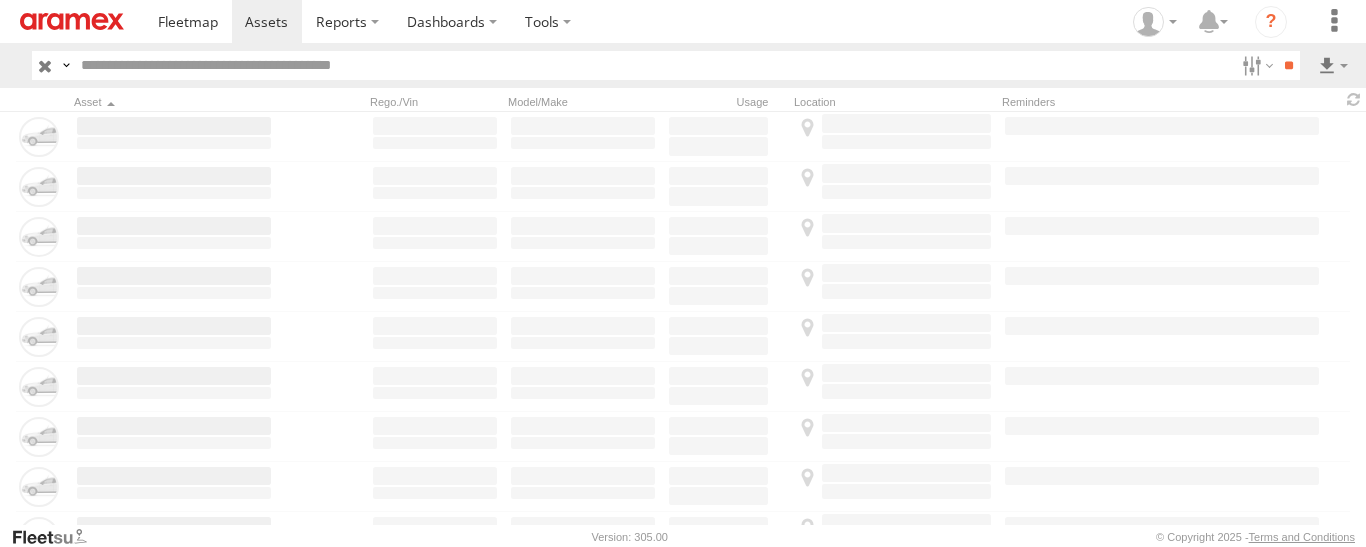 scroll, scrollTop: 0, scrollLeft: 0, axis: both 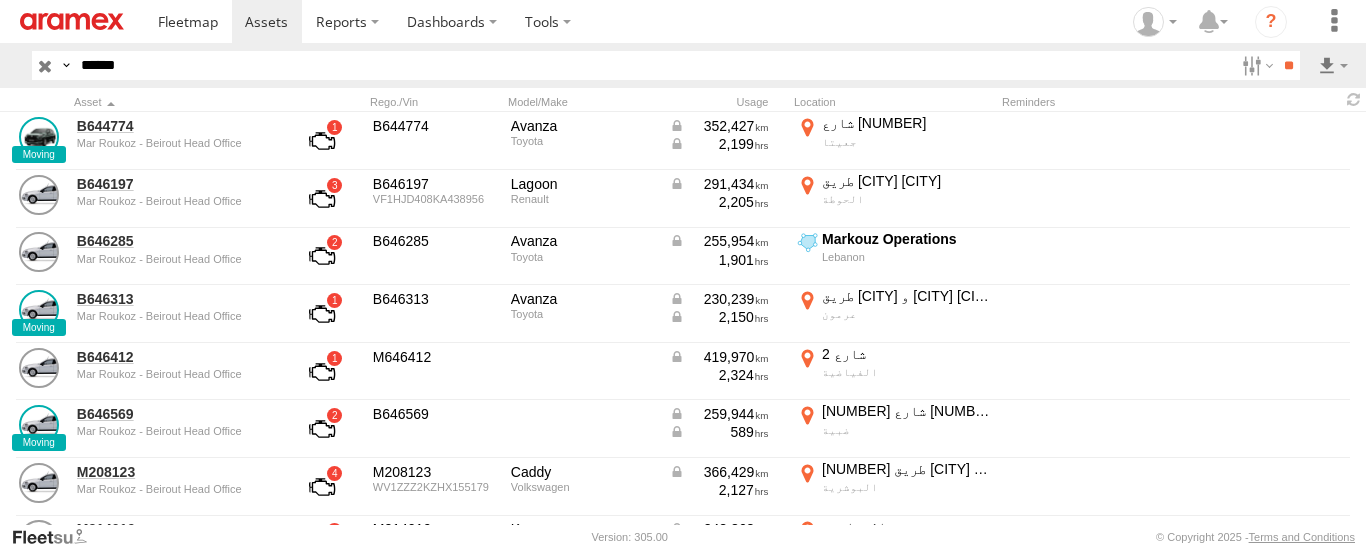 click on "**" at bounding box center [1288, 65] 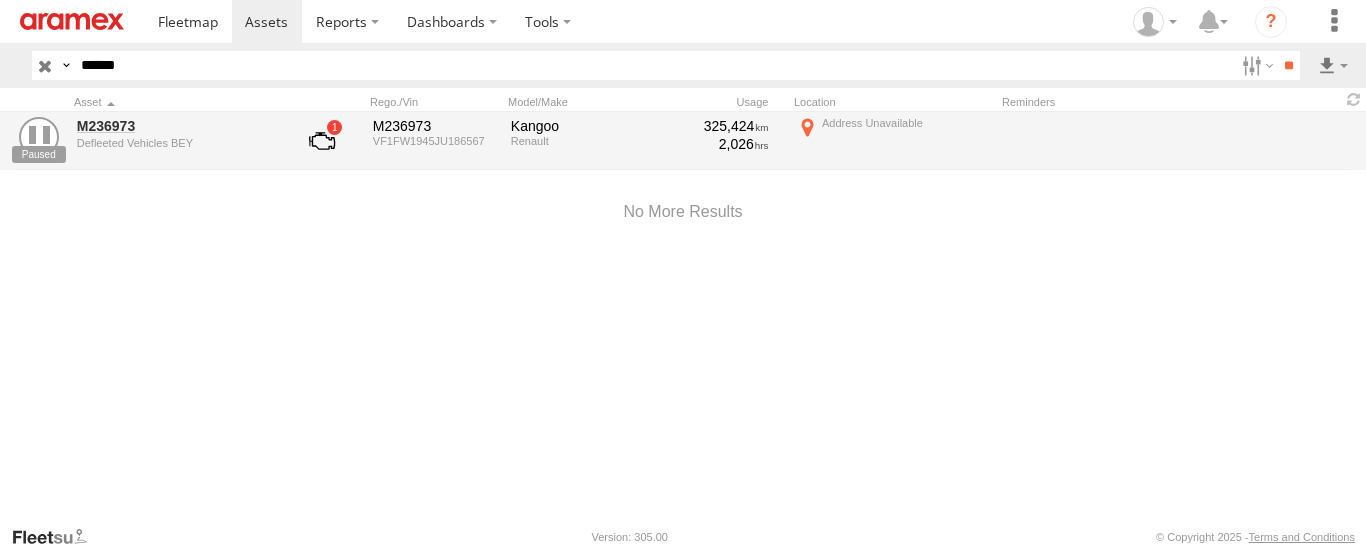 drag, startPoint x: 150, startPoint y: 66, endPoint x: 87, endPoint y: 66, distance: 63 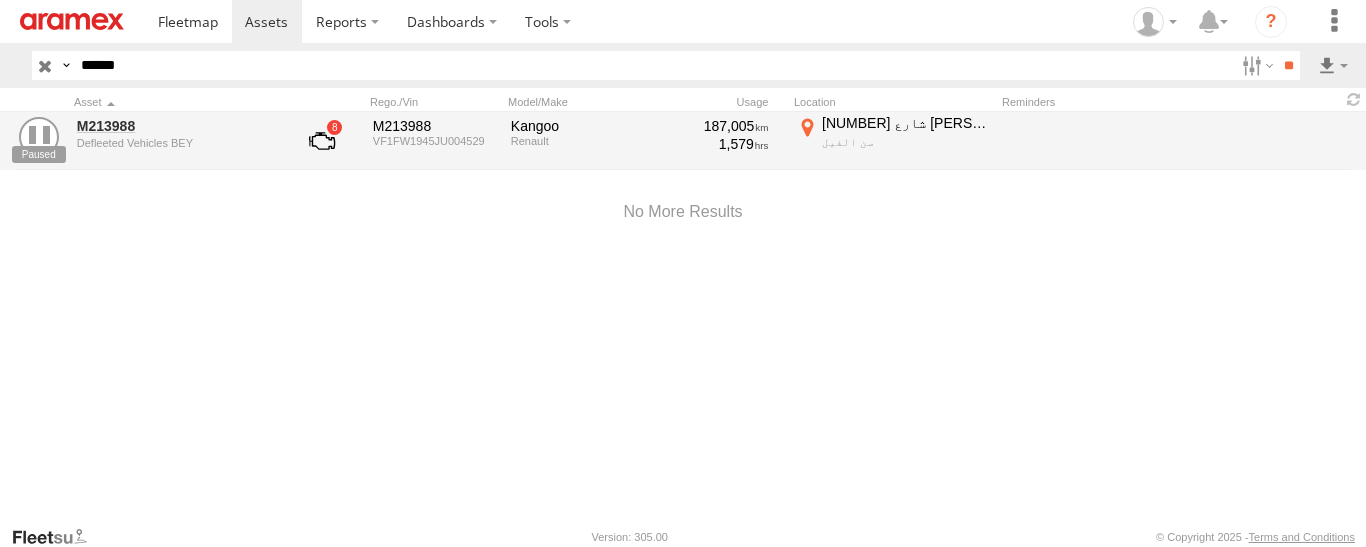 drag, startPoint x: 137, startPoint y: 59, endPoint x: 59, endPoint y: 67, distance: 78.40918 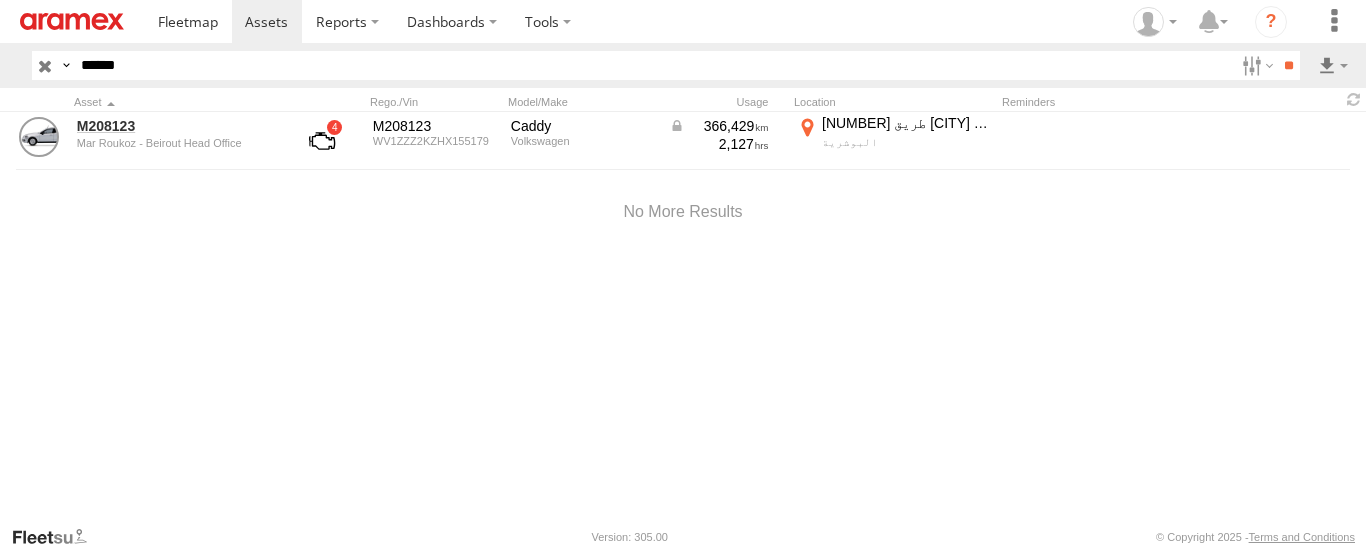 click on "******" at bounding box center (653, 65) 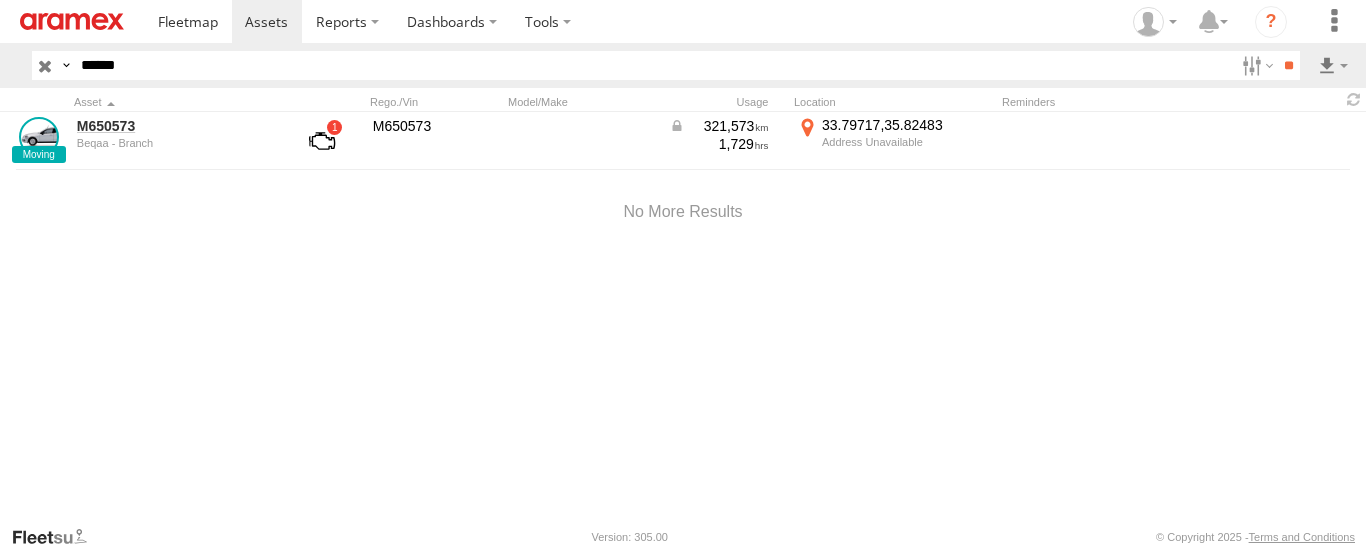 drag, startPoint x: 162, startPoint y: 70, endPoint x: 101, endPoint y: 68, distance: 61.03278 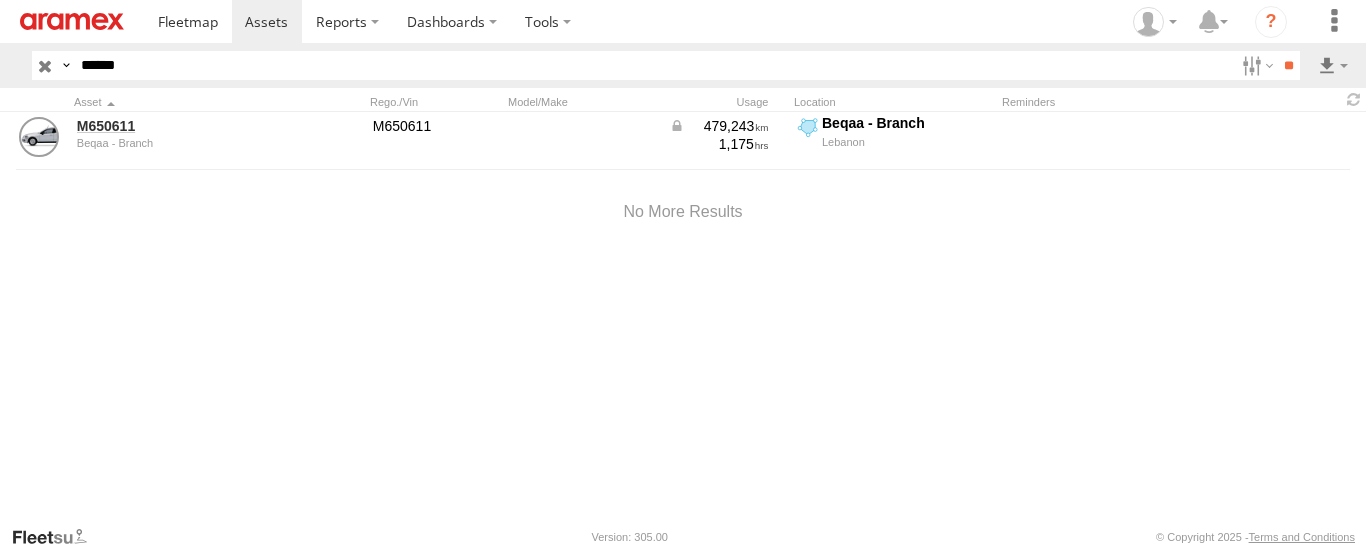 drag, startPoint x: 165, startPoint y: 80, endPoint x: 51, endPoint y: 79, distance: 114.00439 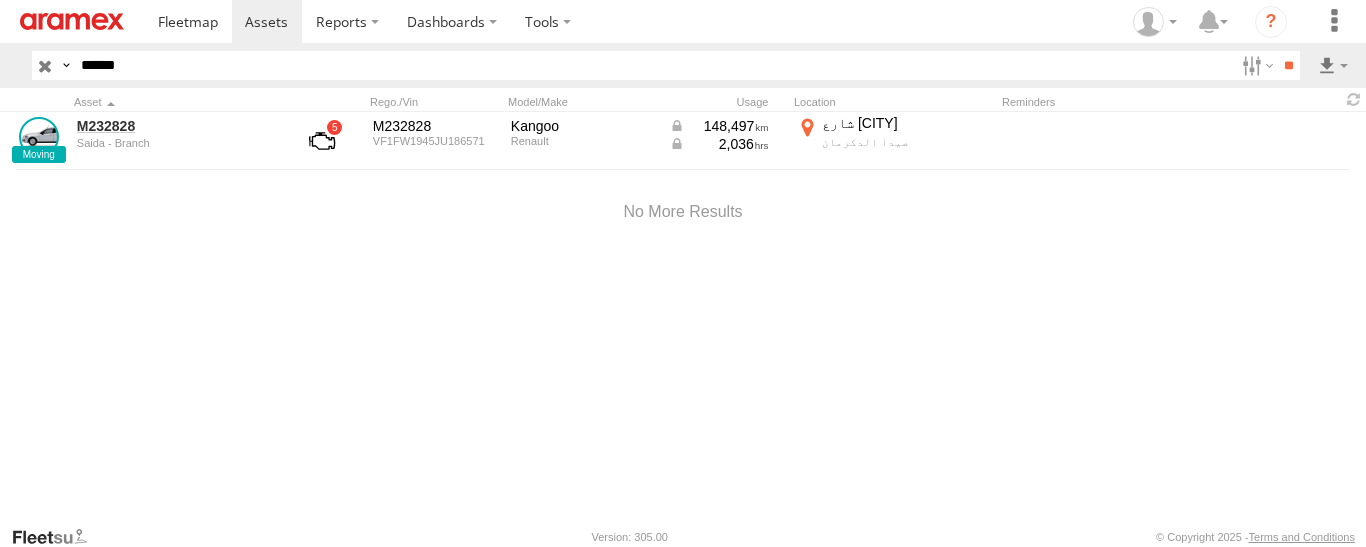 drag, startPoint x: 90, startPoint y: 82, endPoint x: 33, endPoint y: 87, distance: 57.21888 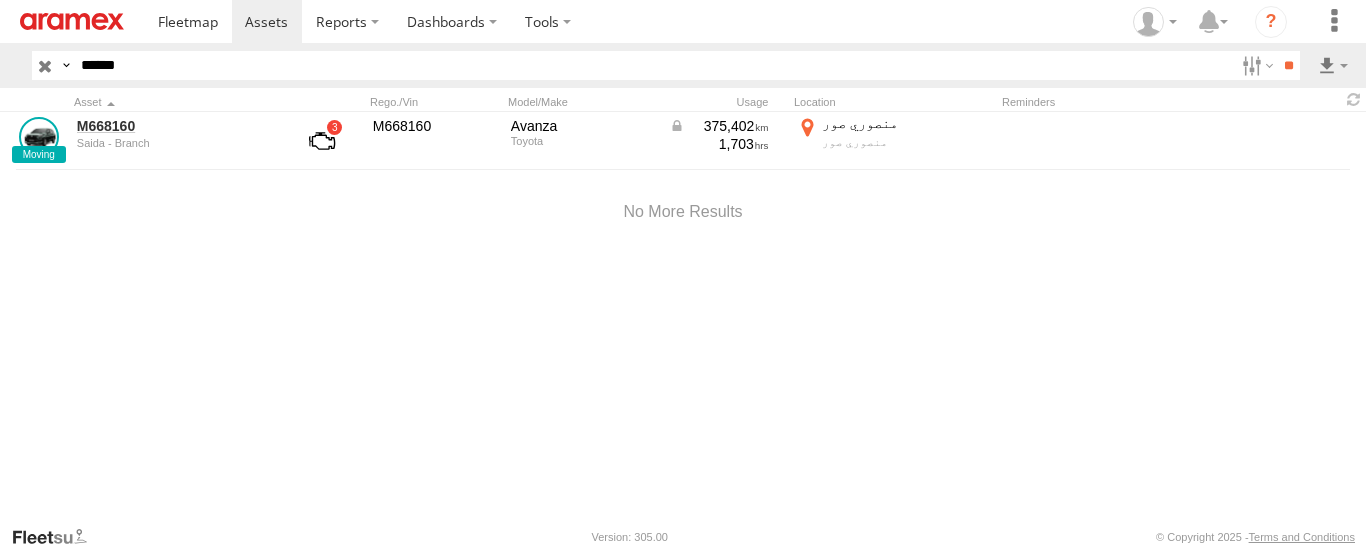 drag, startPoint x: 156, startPoint y: 62, endPoint x: 34, endPoint y: 71, distance: 122.33152 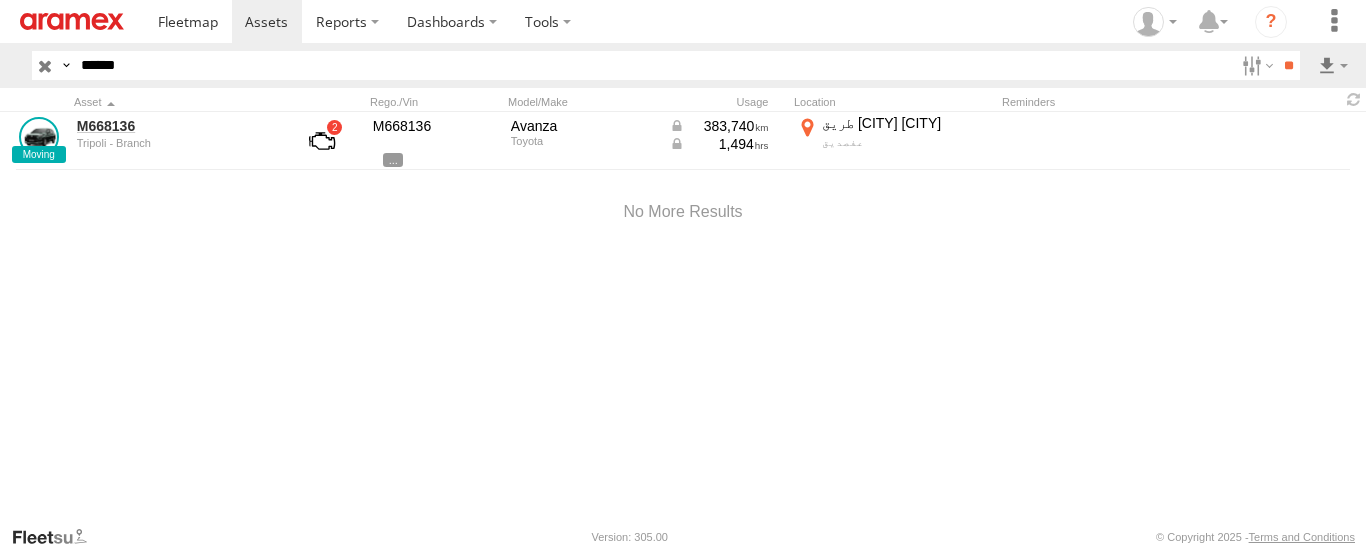 drag, startPoint x: 152, startPoint y: 71, endPoint x: 35, endPoint y: 73, distance: 117.01709 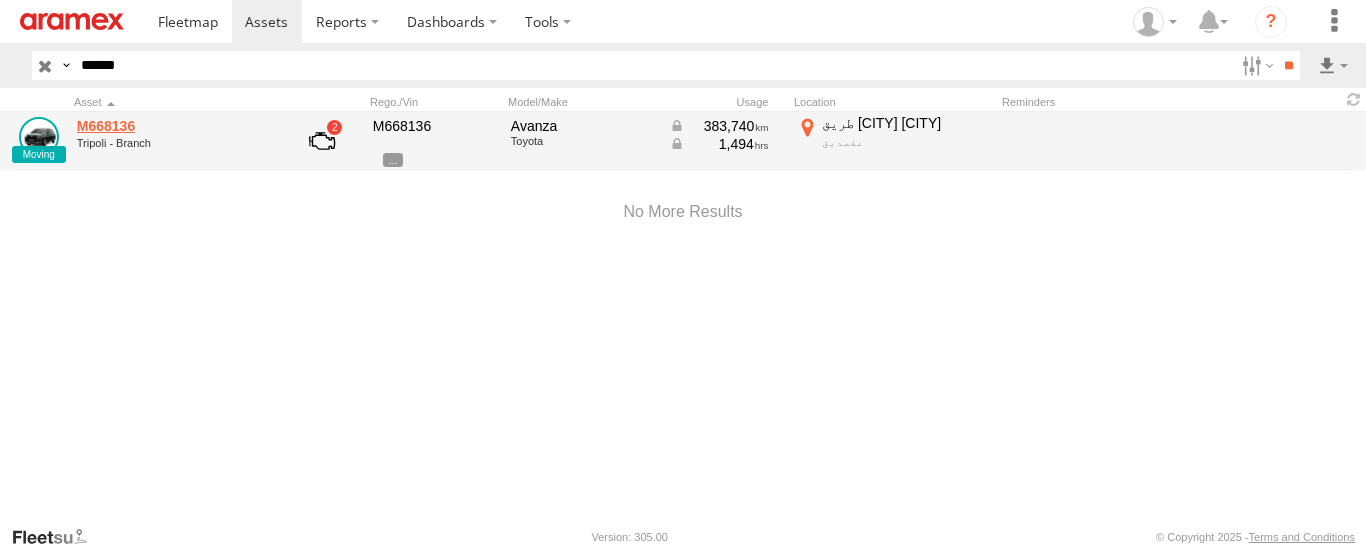 type on "******" 